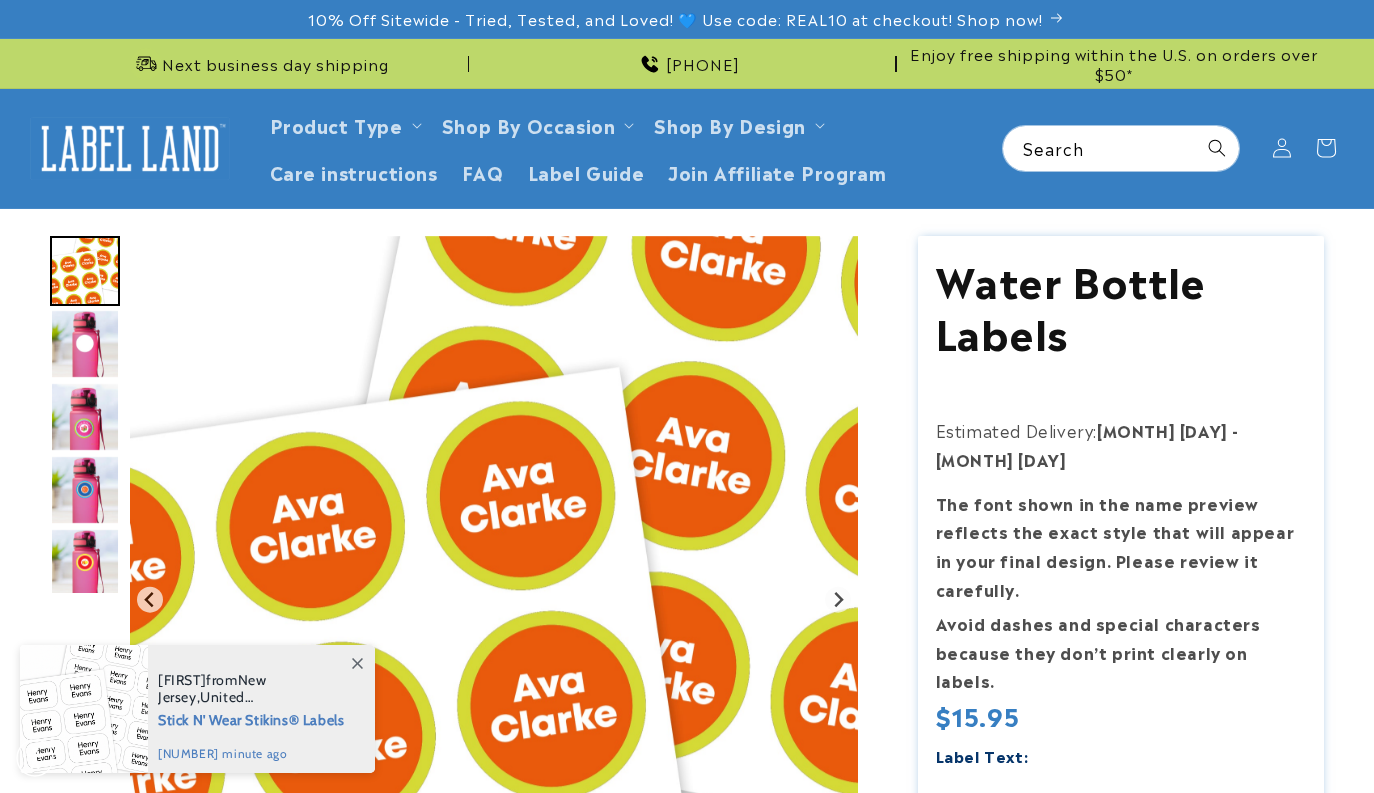 scroll, scrollTop: 0, scrollLeft: 0, axis: both 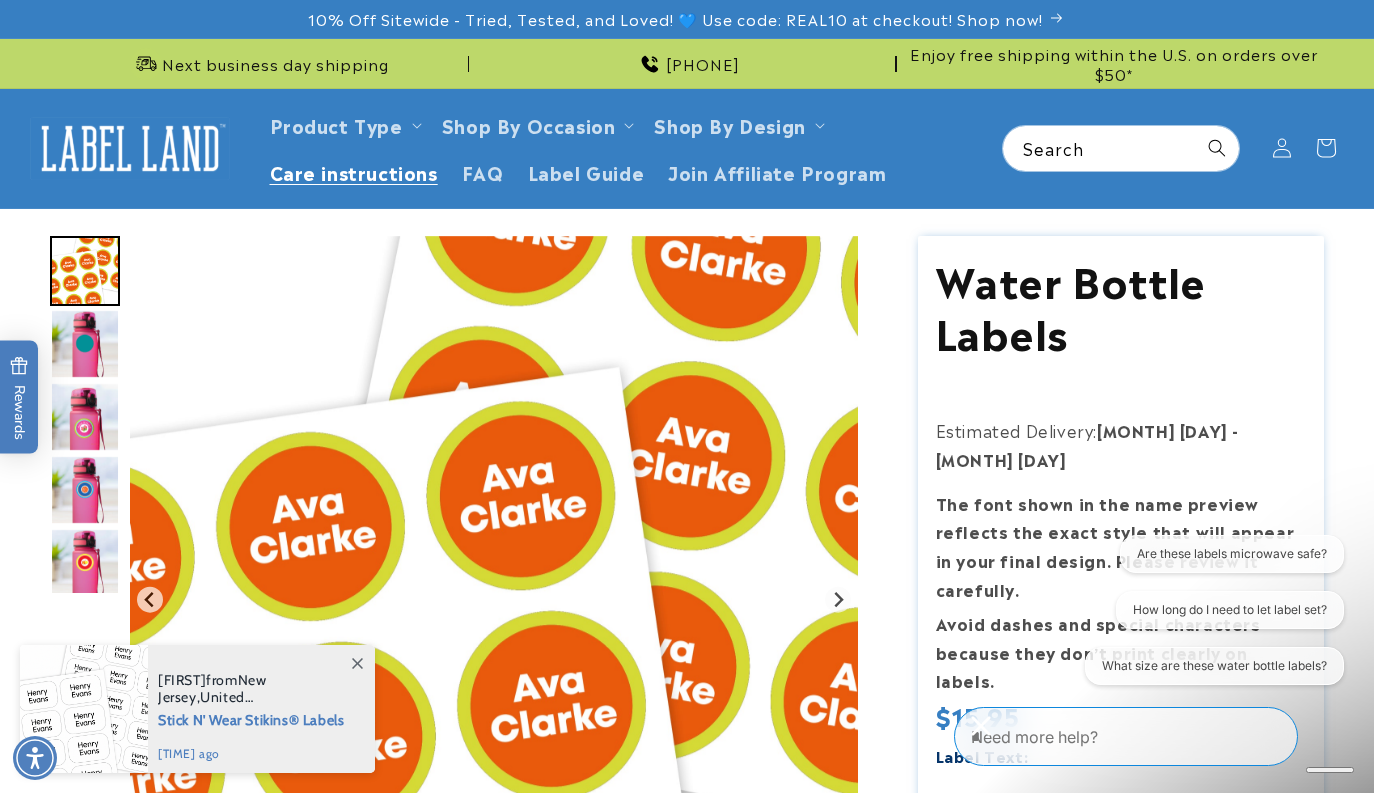 click on "Care instructions" at bounding box center [354, 171] 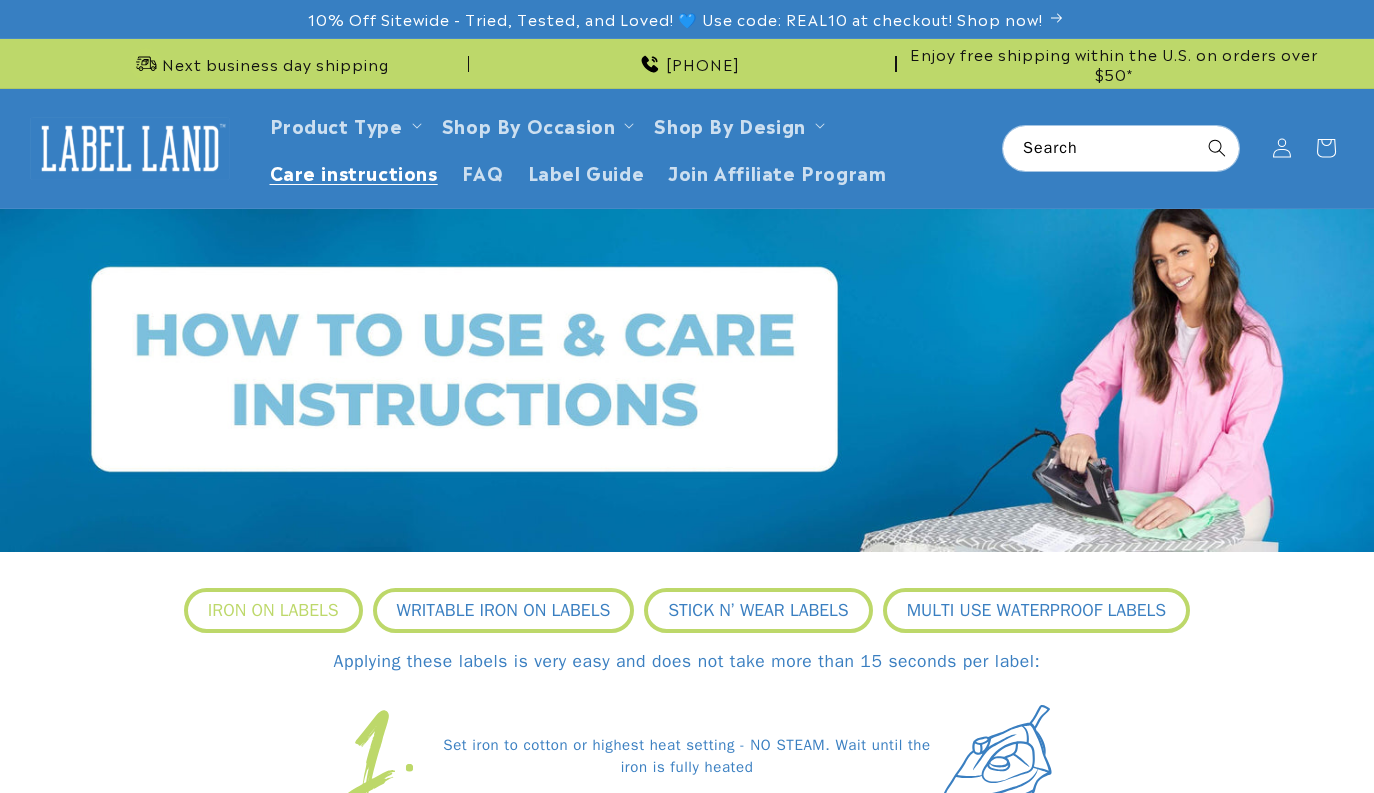 scroll, scrollTop: 0, scrollLeft: 0, axis: both 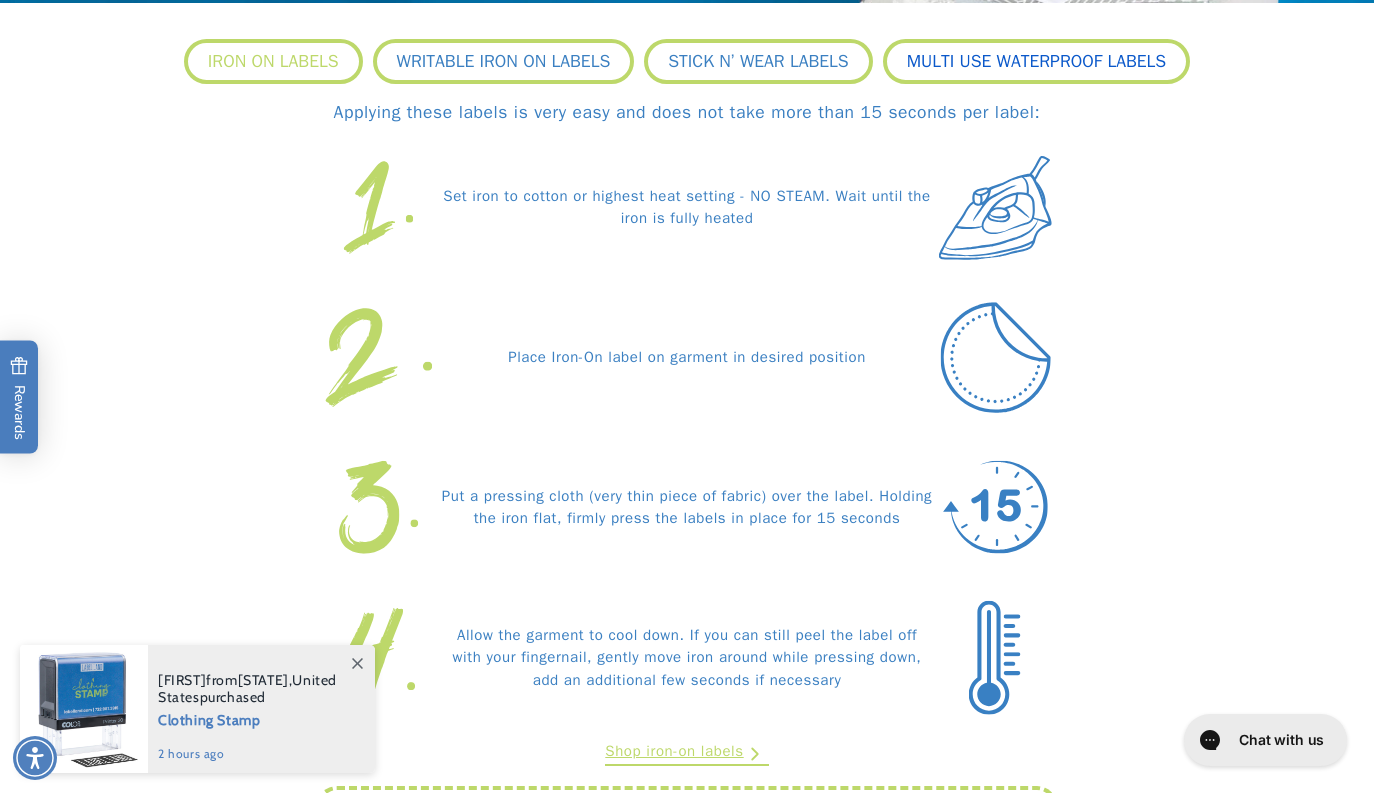 click on "MULTI USE WATERPROOF LABELS" at bounding box center [1037, 61] 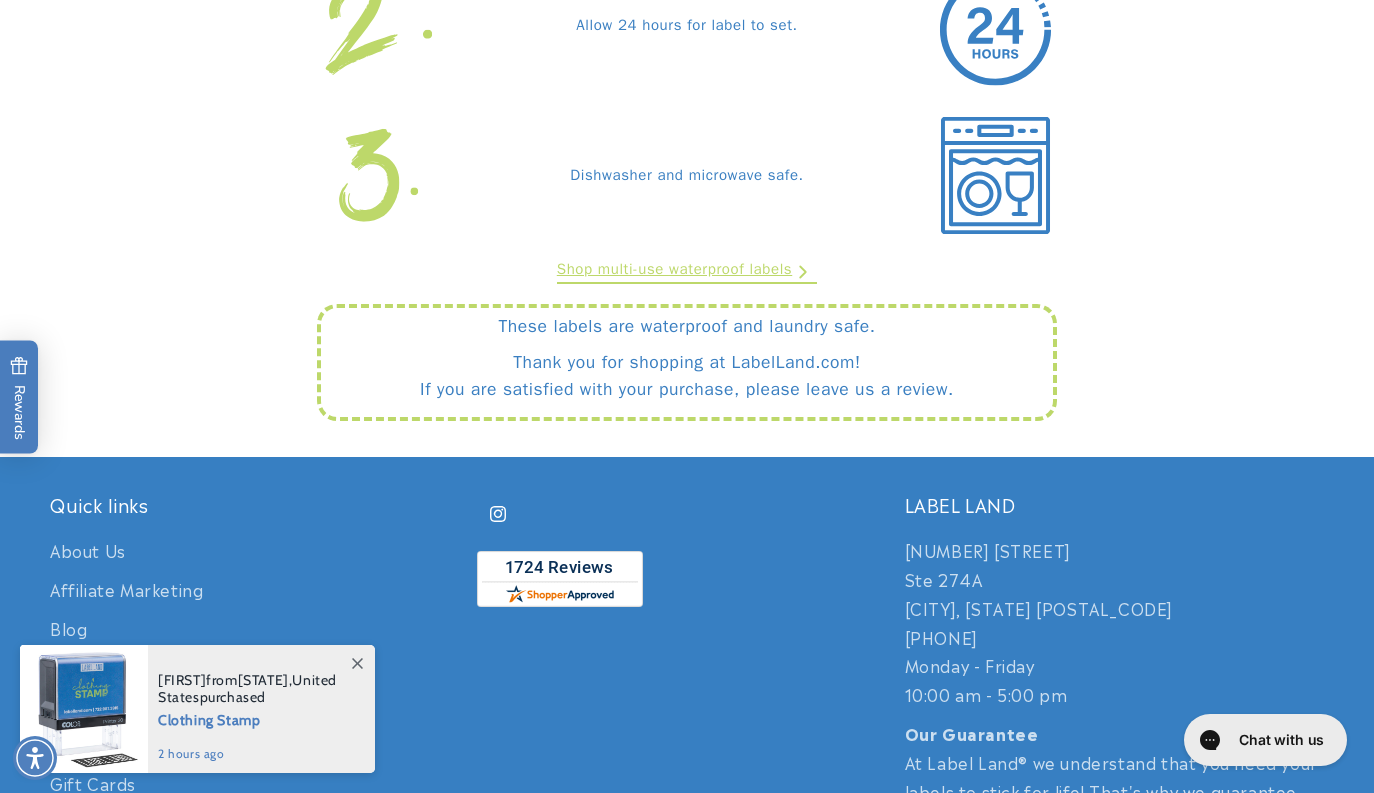 scroll, scrollTop: 866, scrollLeft: 0, axis: vertical 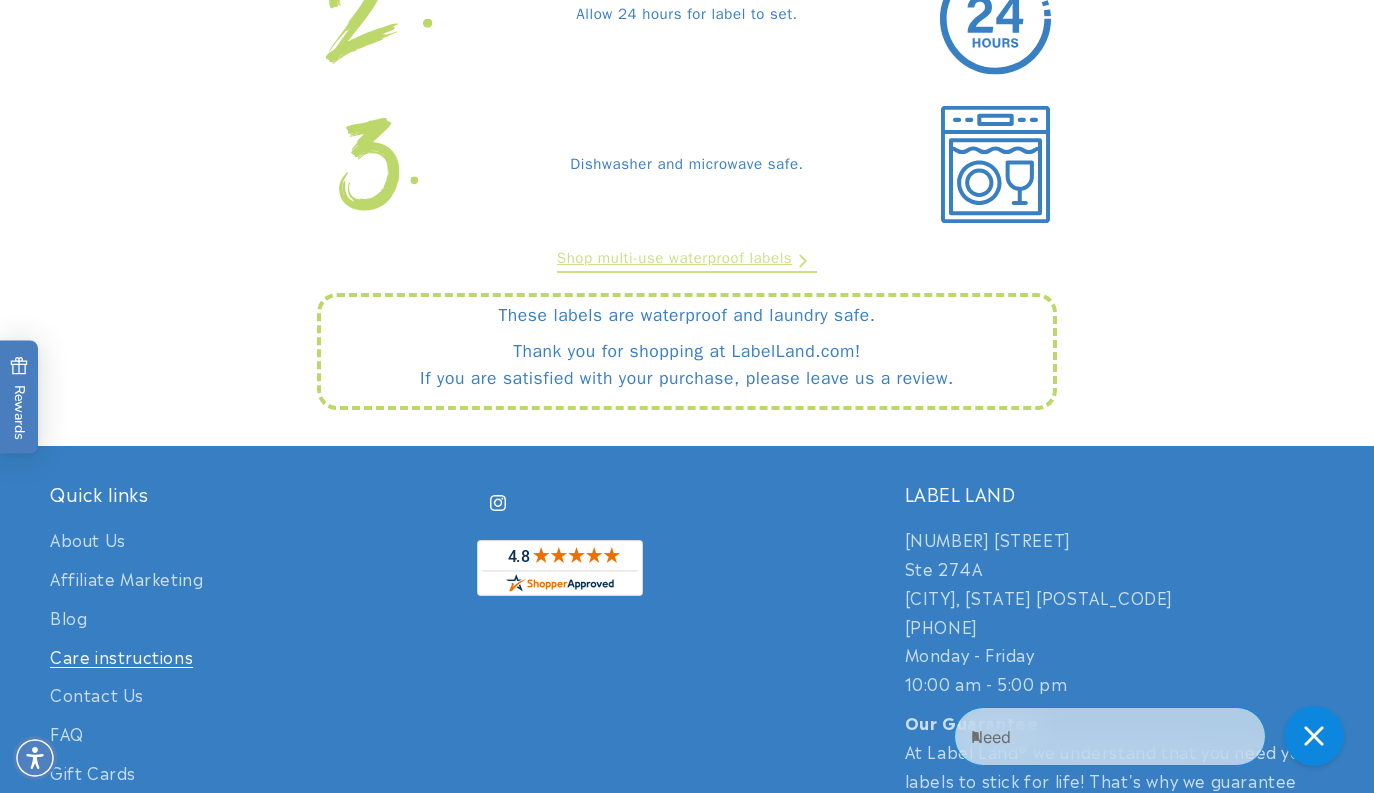click on "Shop multi-use waterproof labels" at bounding box center [687, 260] 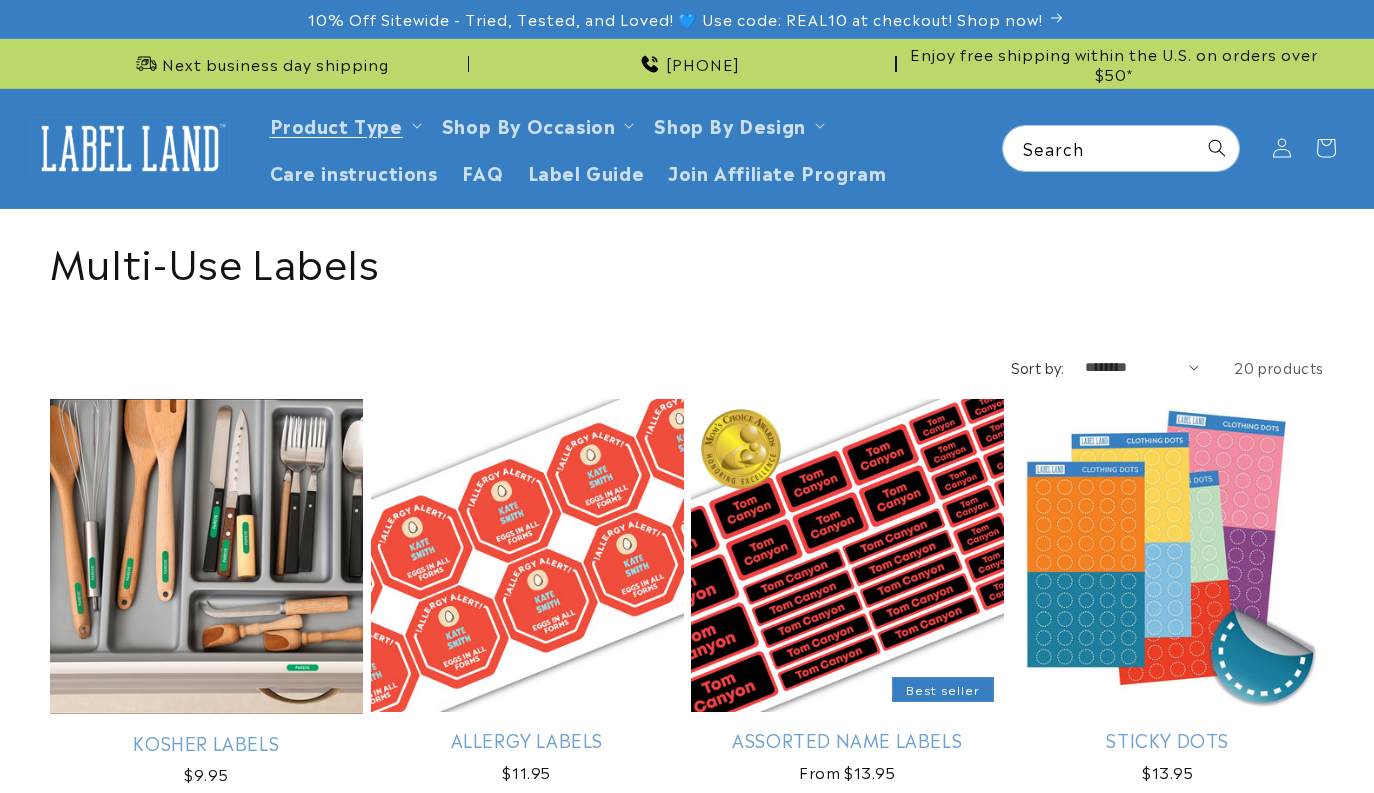 scroll, scrollTop: 0, scrollLeft: 0, axis: both 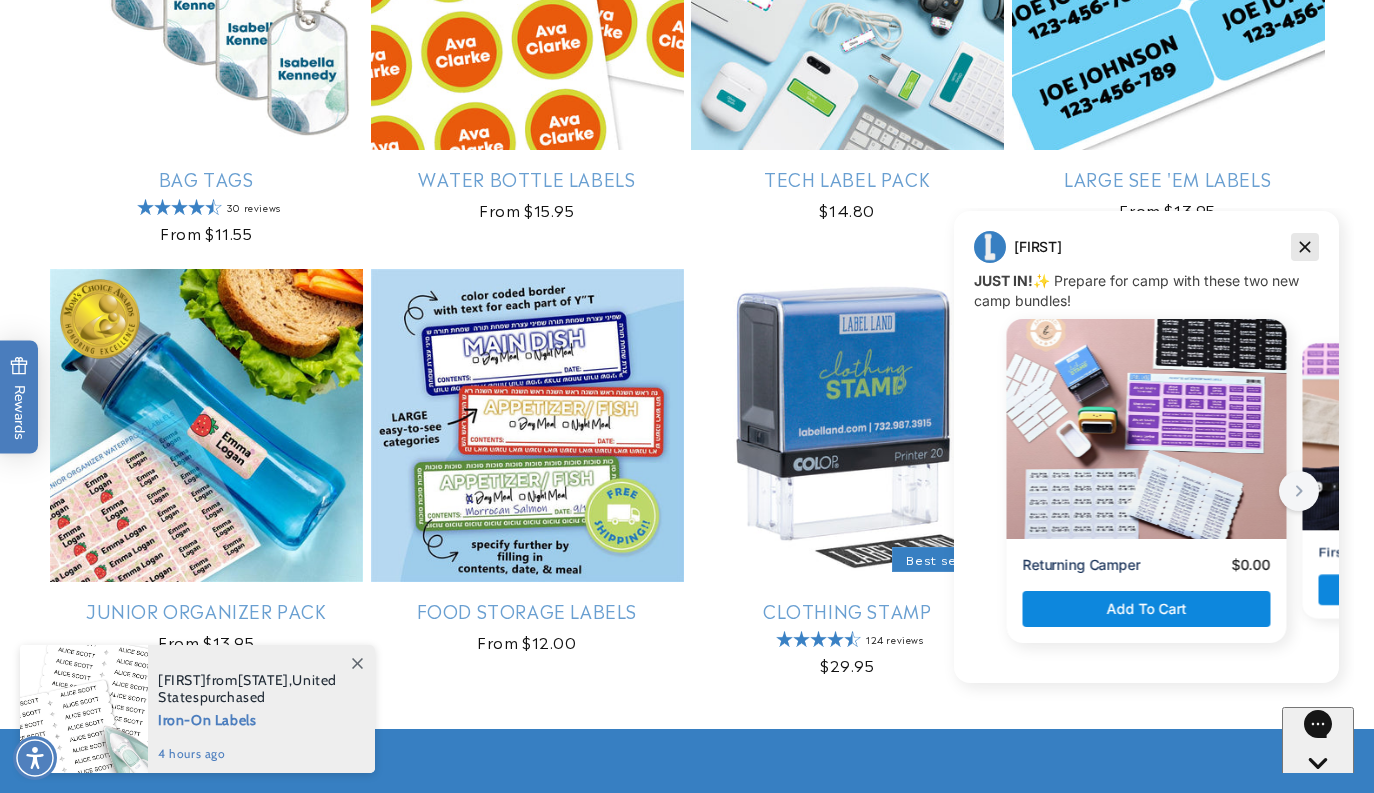 click 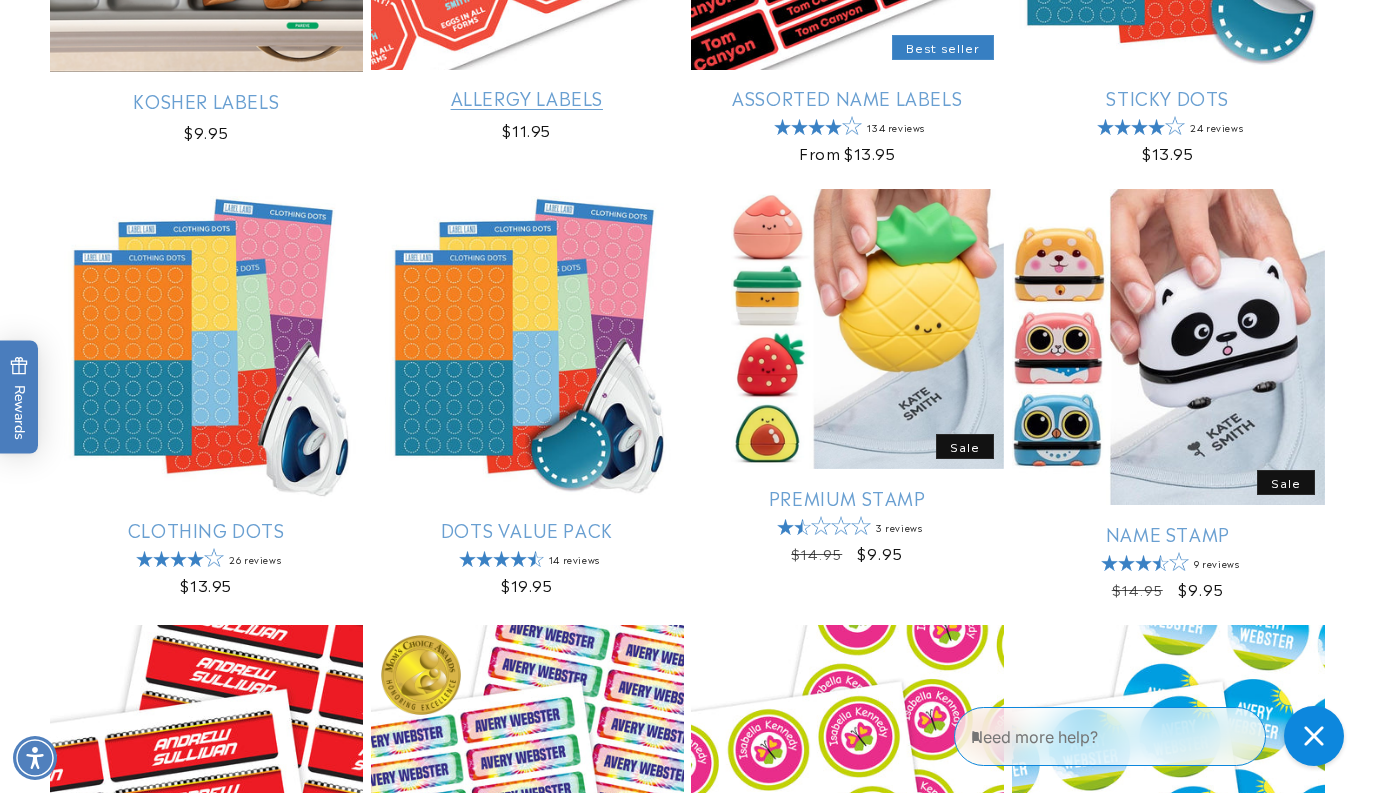 scroll, scrollTop: 643, scrollLeft: 0, axis: vertical 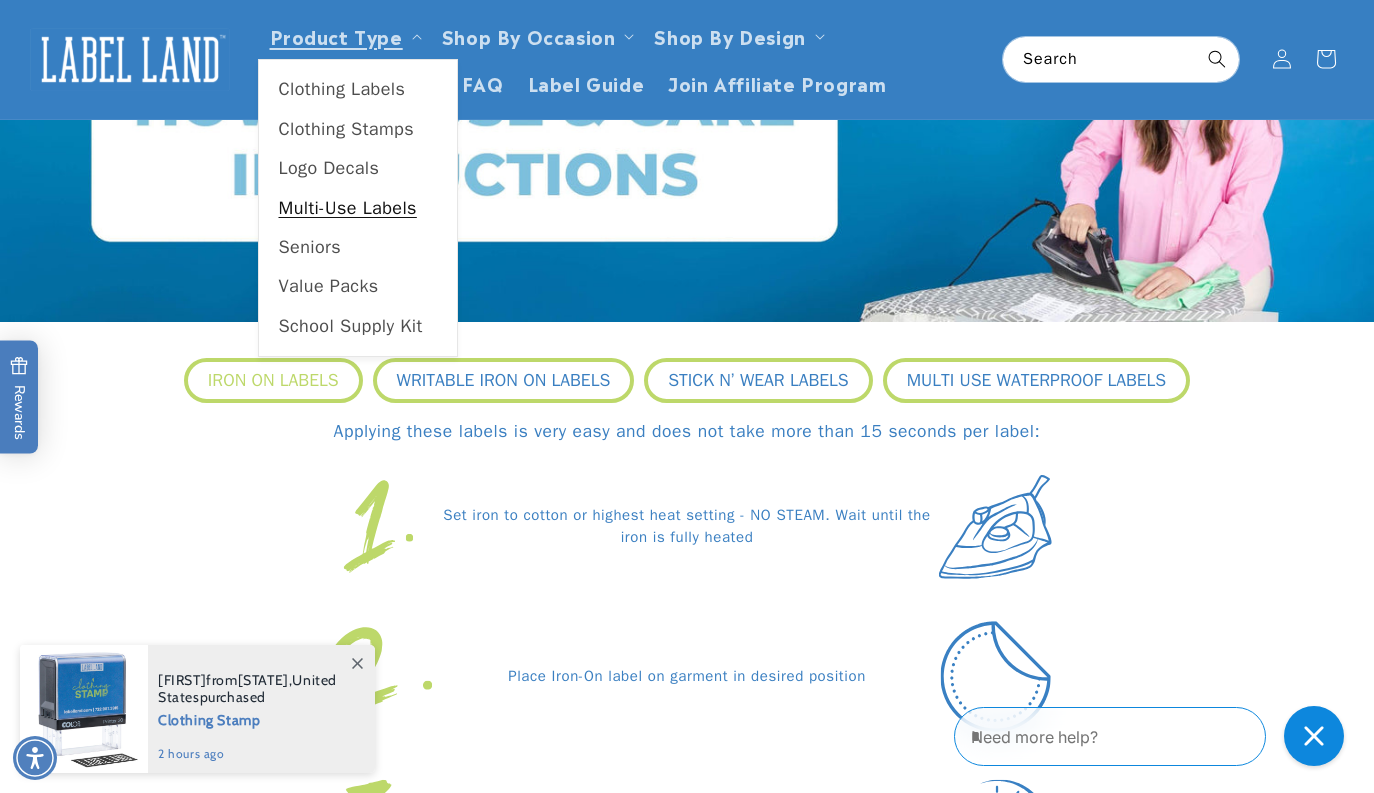 click on "Multi-Use Labels" at bounding box center [358, 208] 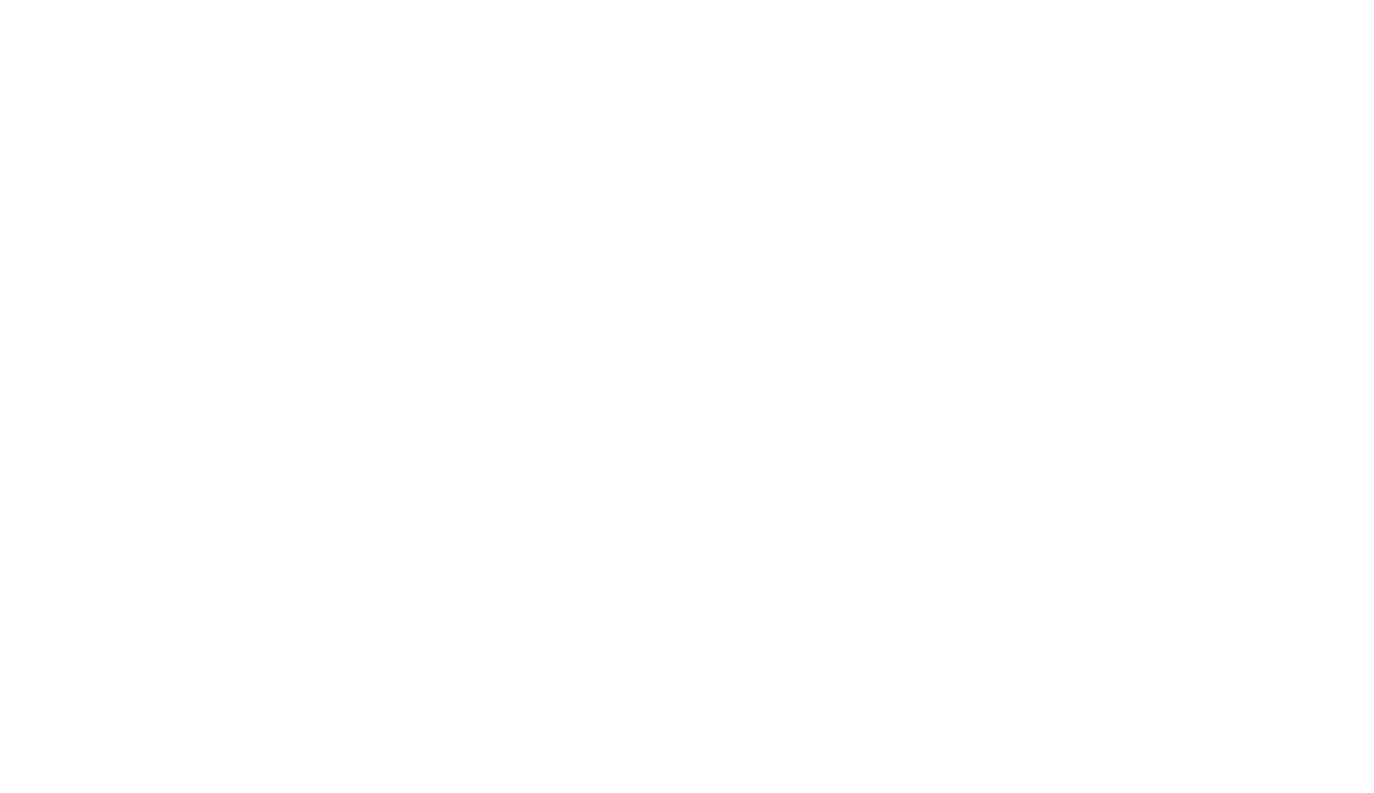 scroll, scrollTop: 0, scrollLeft: 0, axis: both 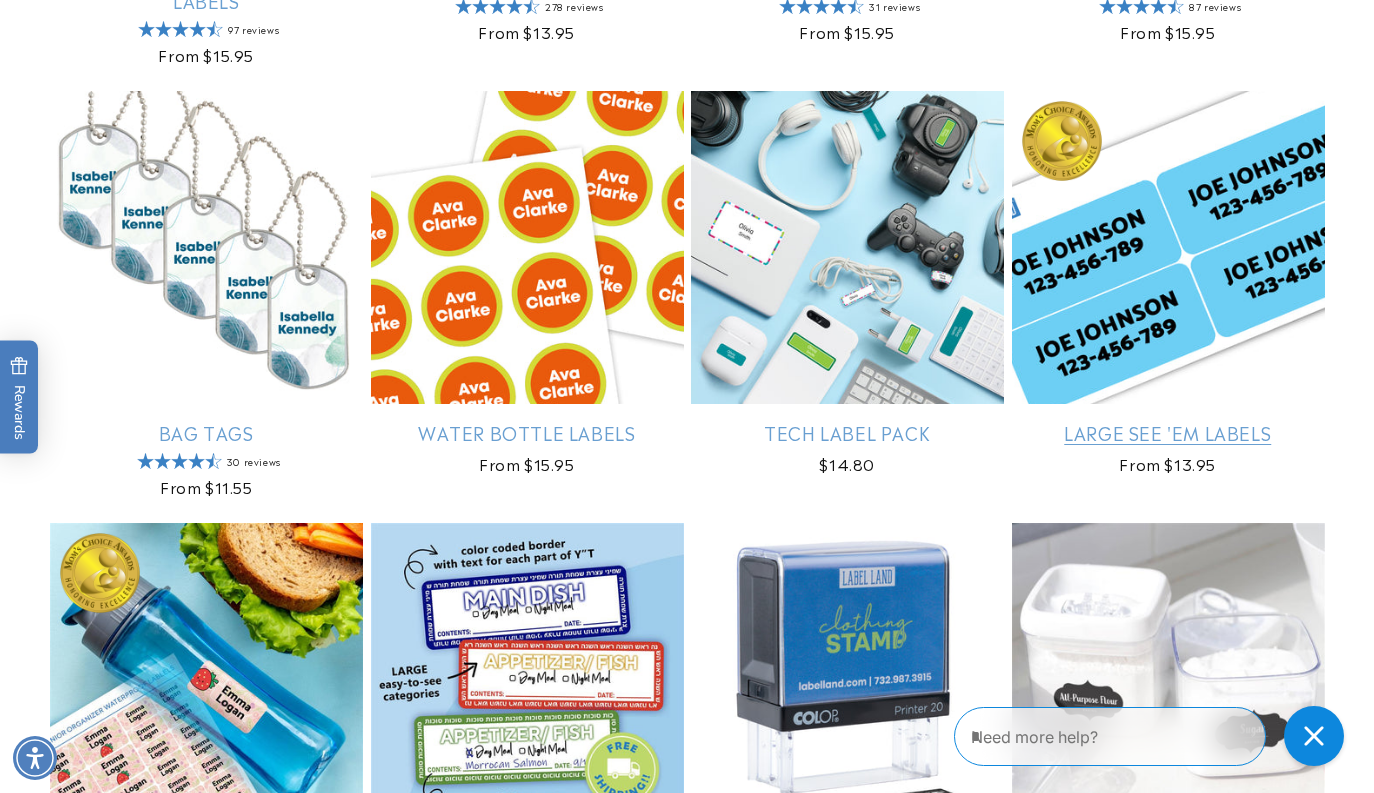 click on "Large See 'em Labels" at bounding box center (1168, 432) 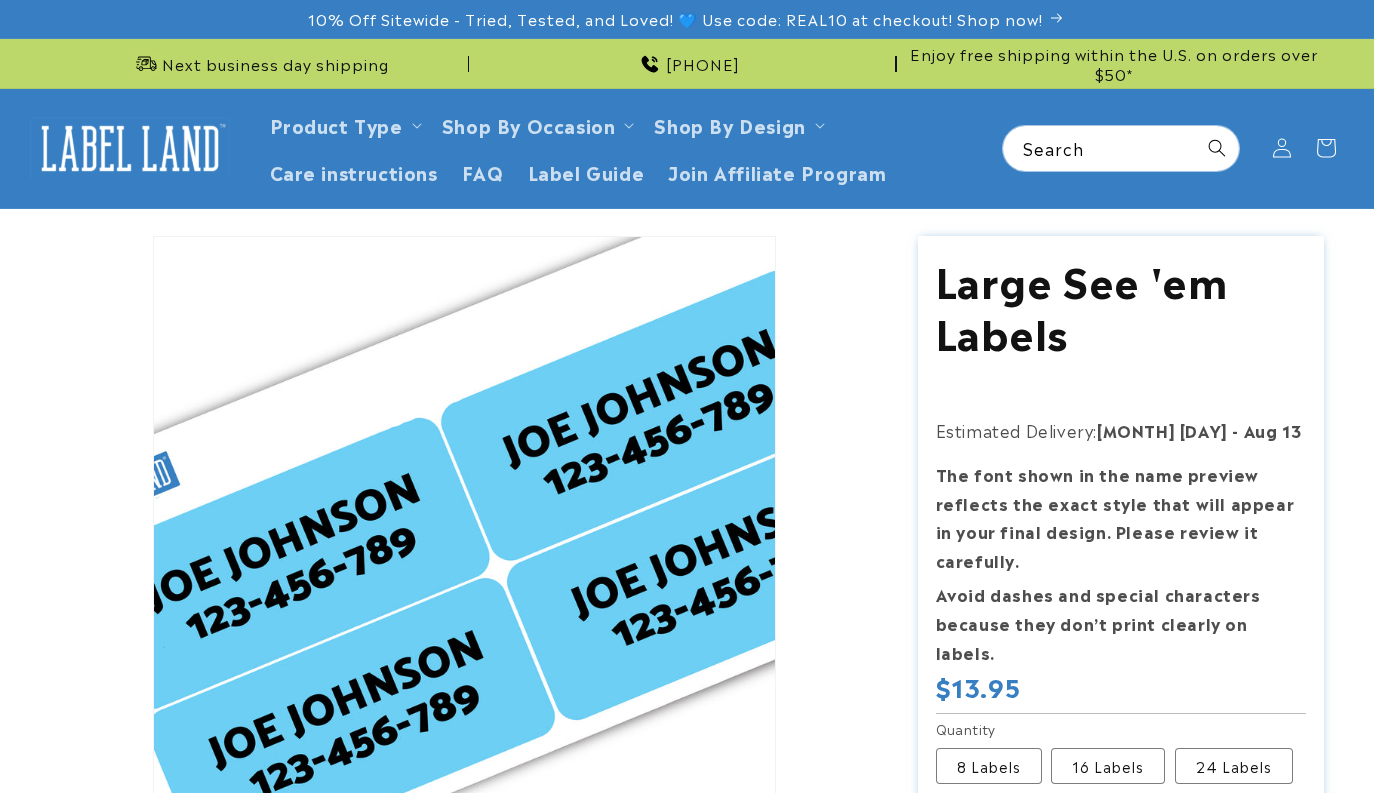 scroll, scrollTop: 0, scrollLeft: 0, axis: both 